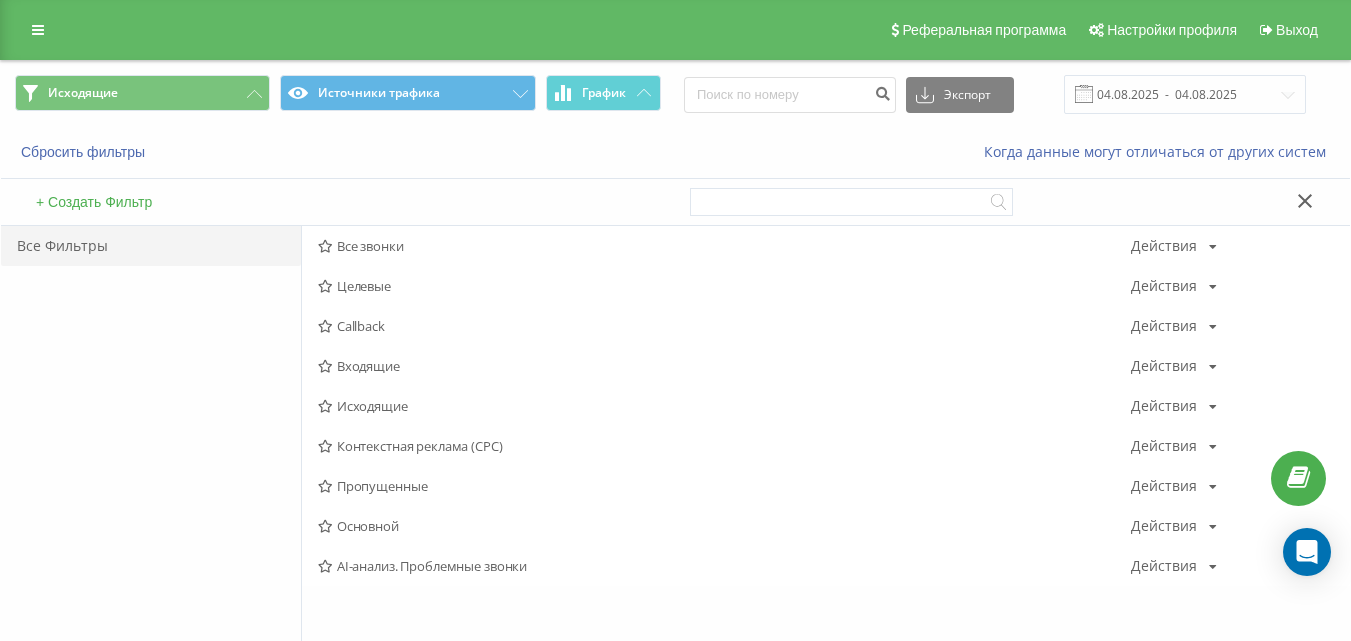 scroll, scrollTop: 0, scrollLeft: 0, axis: both 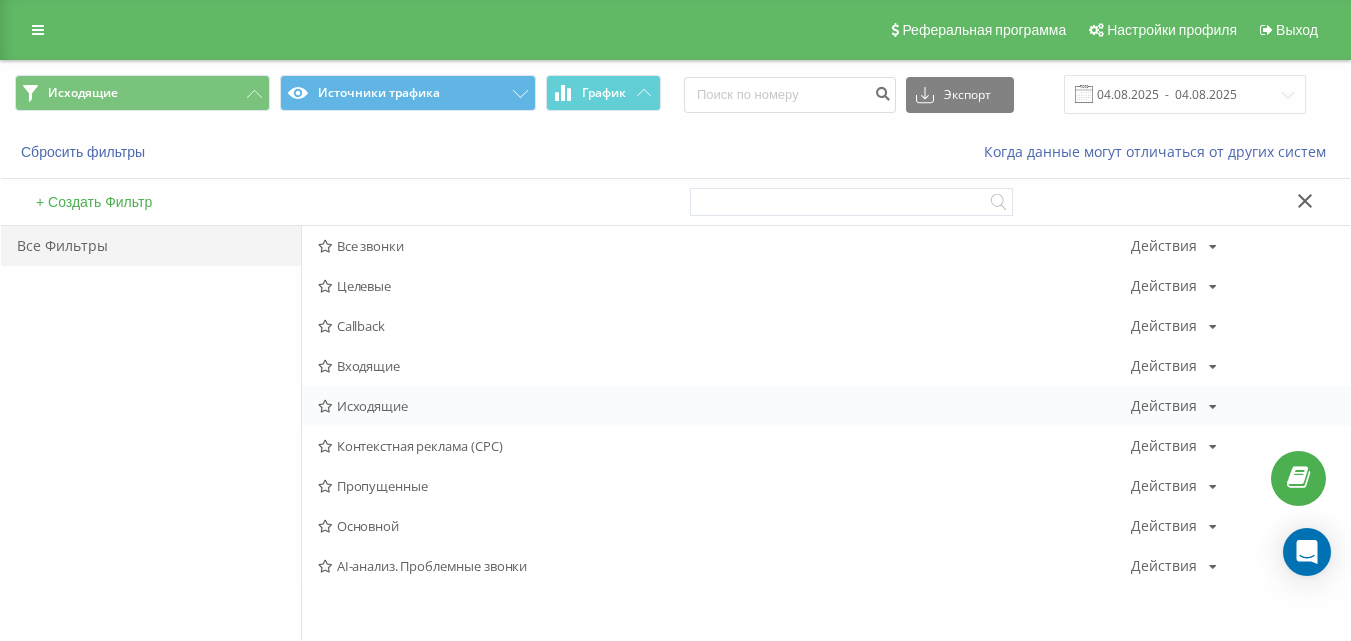 click on "Исходящие Действия Редактировать Копировать Удалить По умолчанию Поделиться" at bounding box center (826, 406) 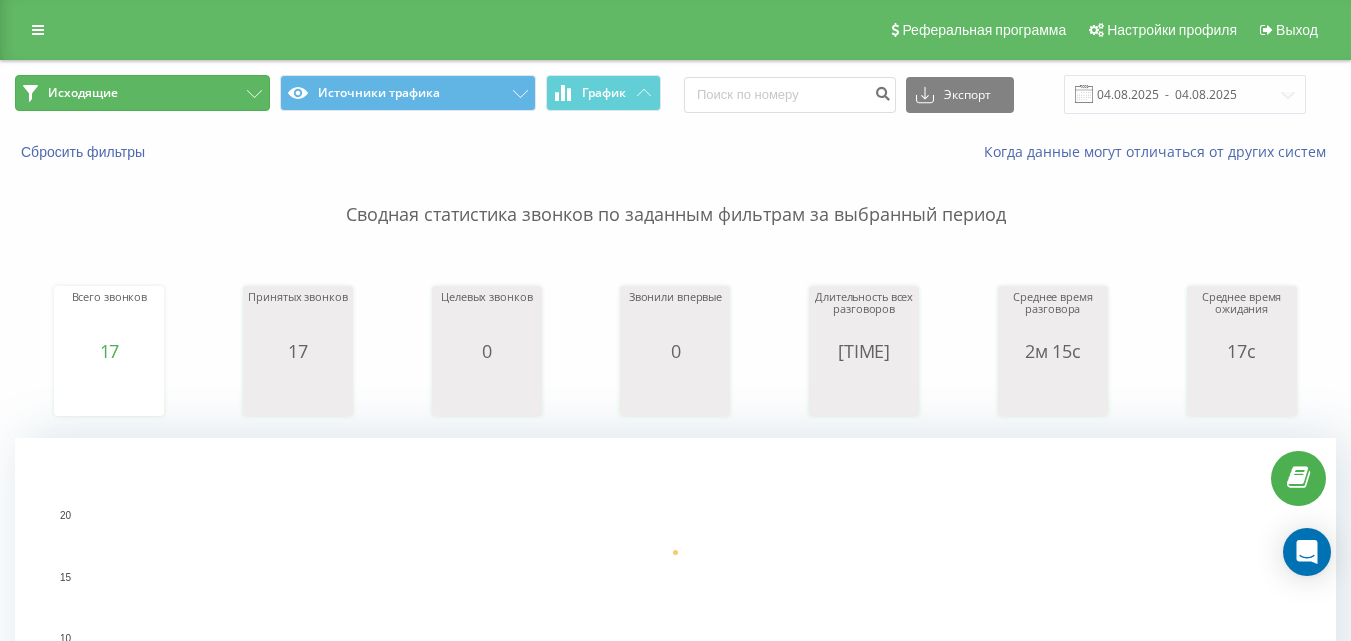 click on "Исходящие" at bounding box center [142, 93] 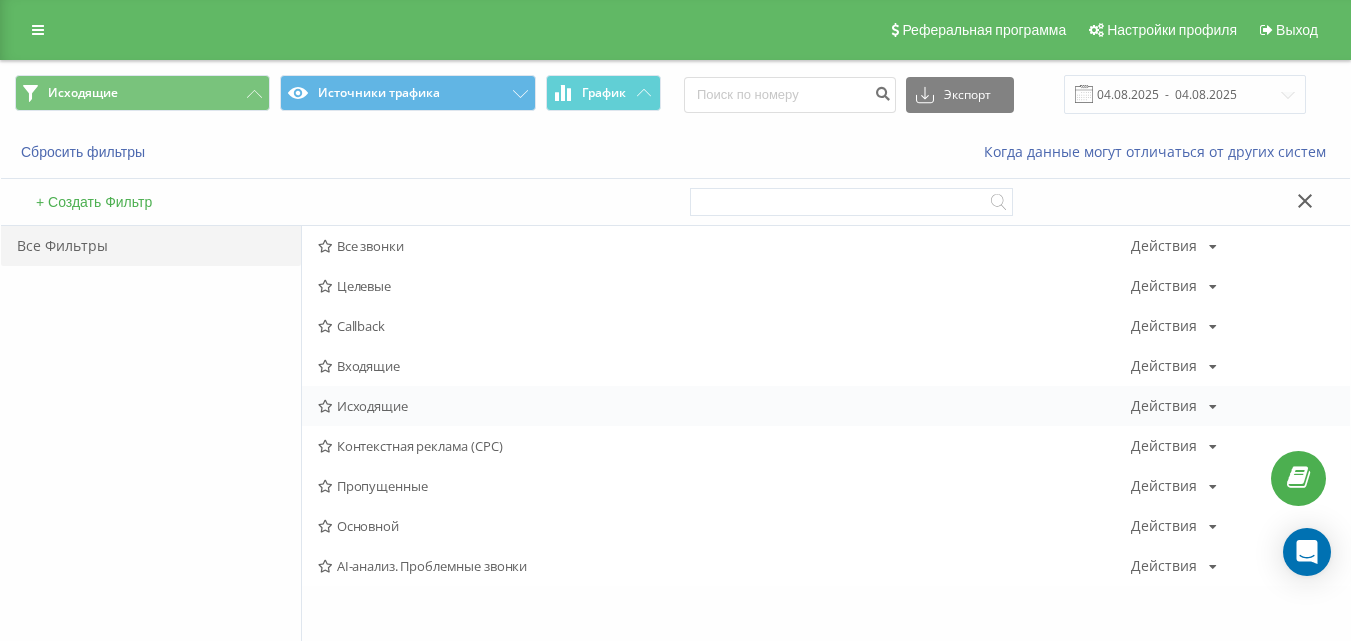 click on "Исходящие" at bounding box center [724, 406] 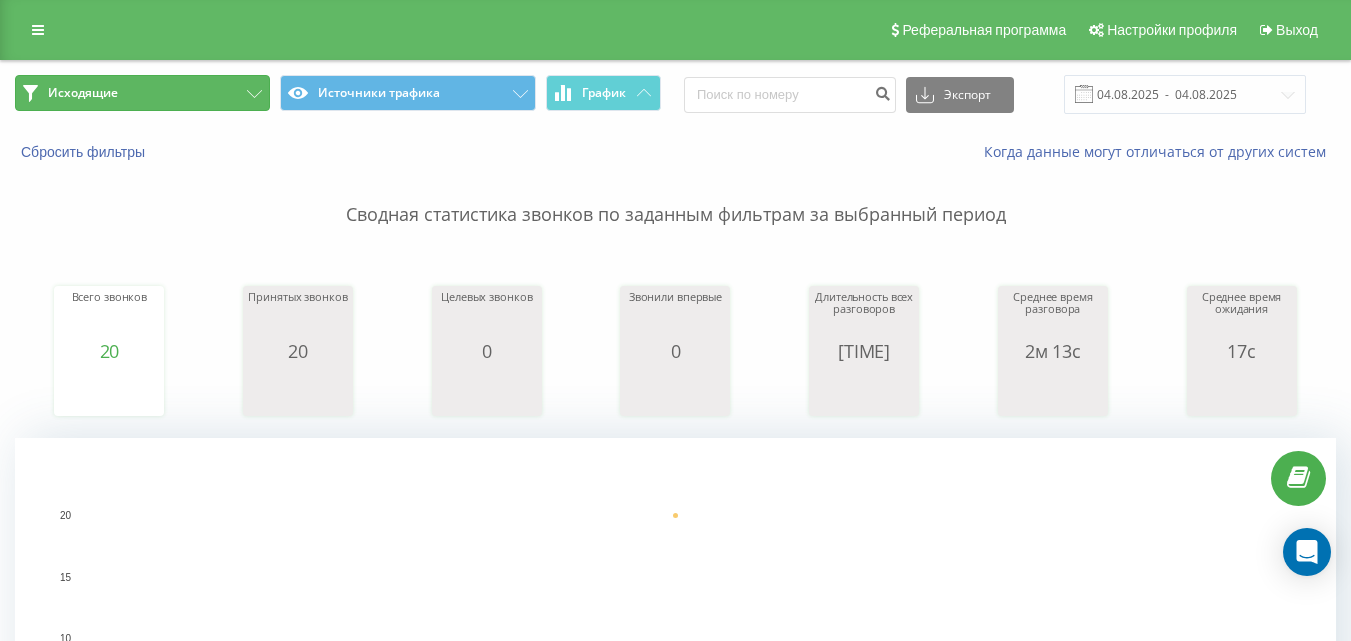 click on "Исходящие" at bounding box center (142, 93) 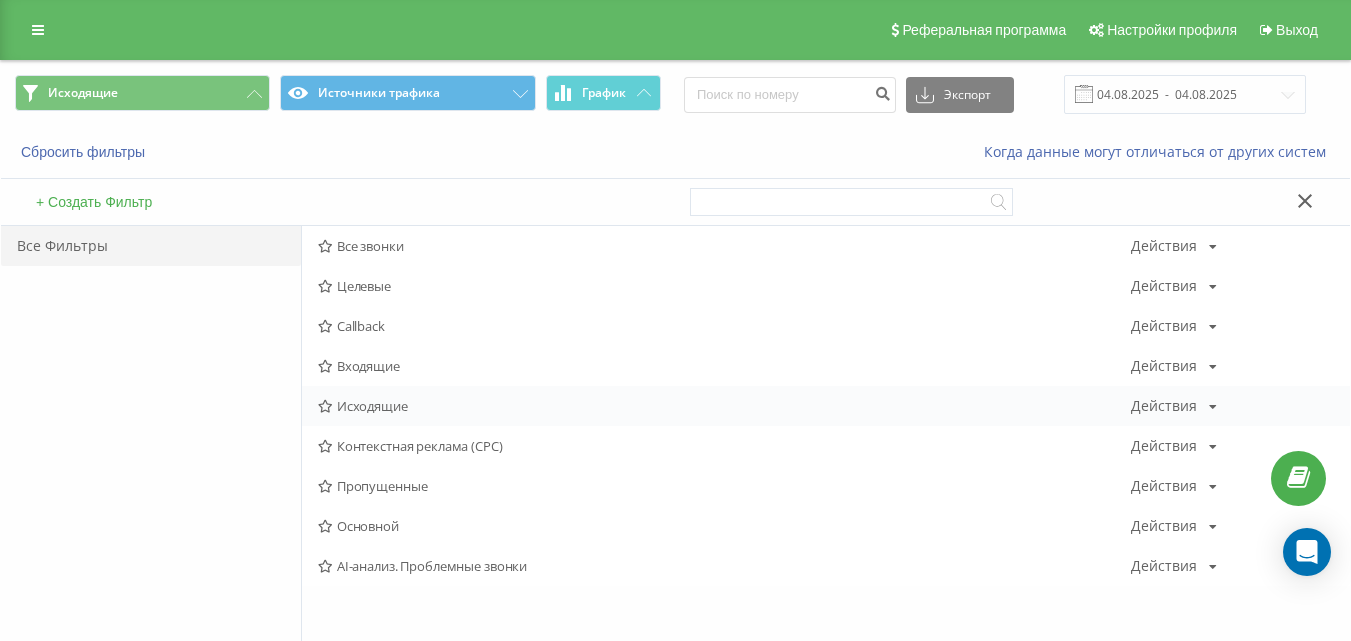 click on "Исходящие" at bounding box center (724, 406) 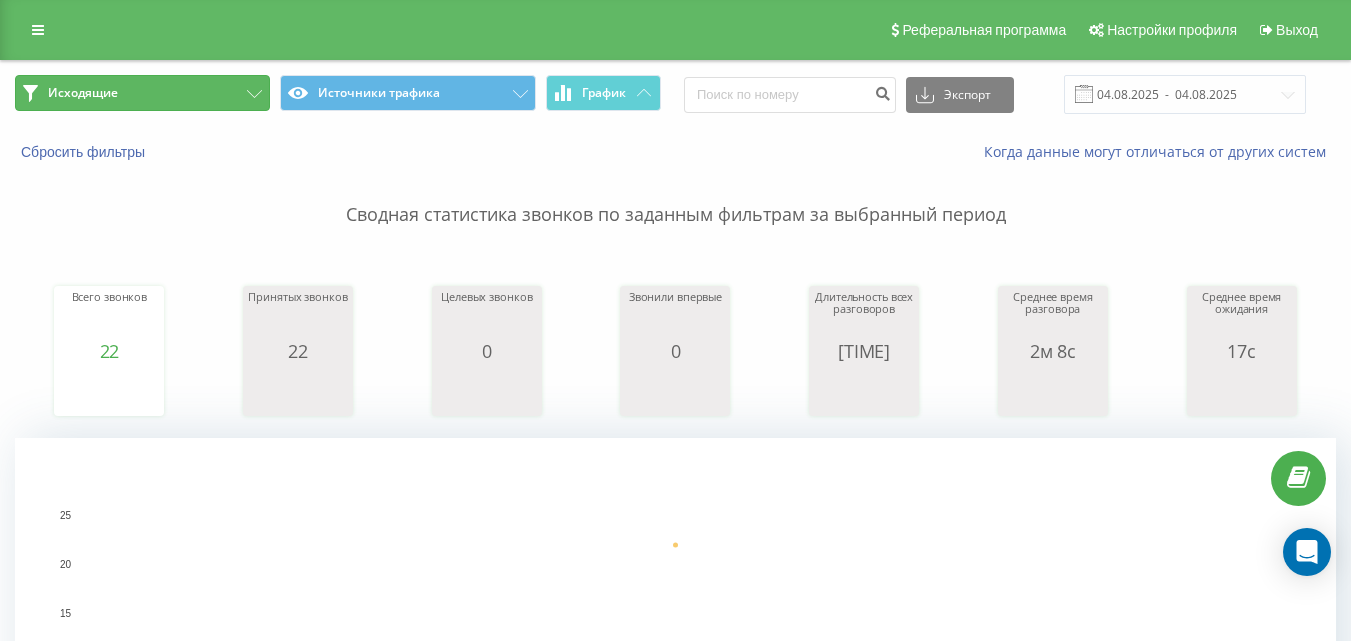click on "Исходящие" at bounding box center (142, 93) 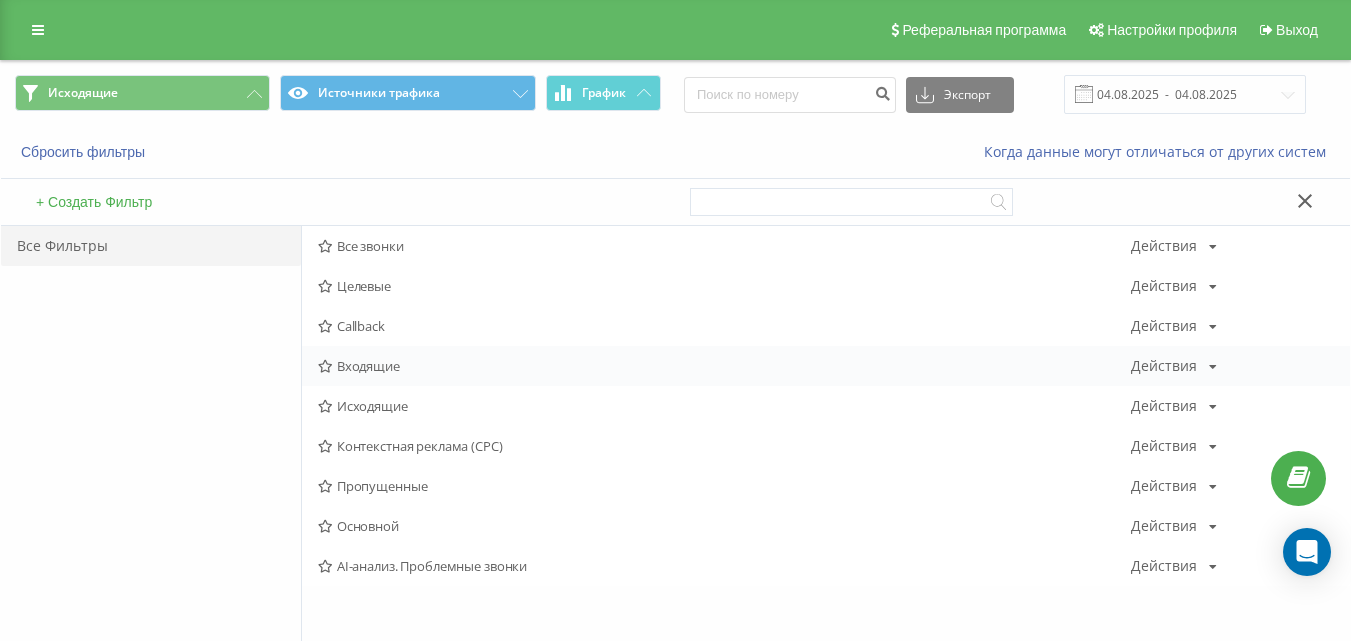 click on "Входящие" at bounding box center [724, 366] 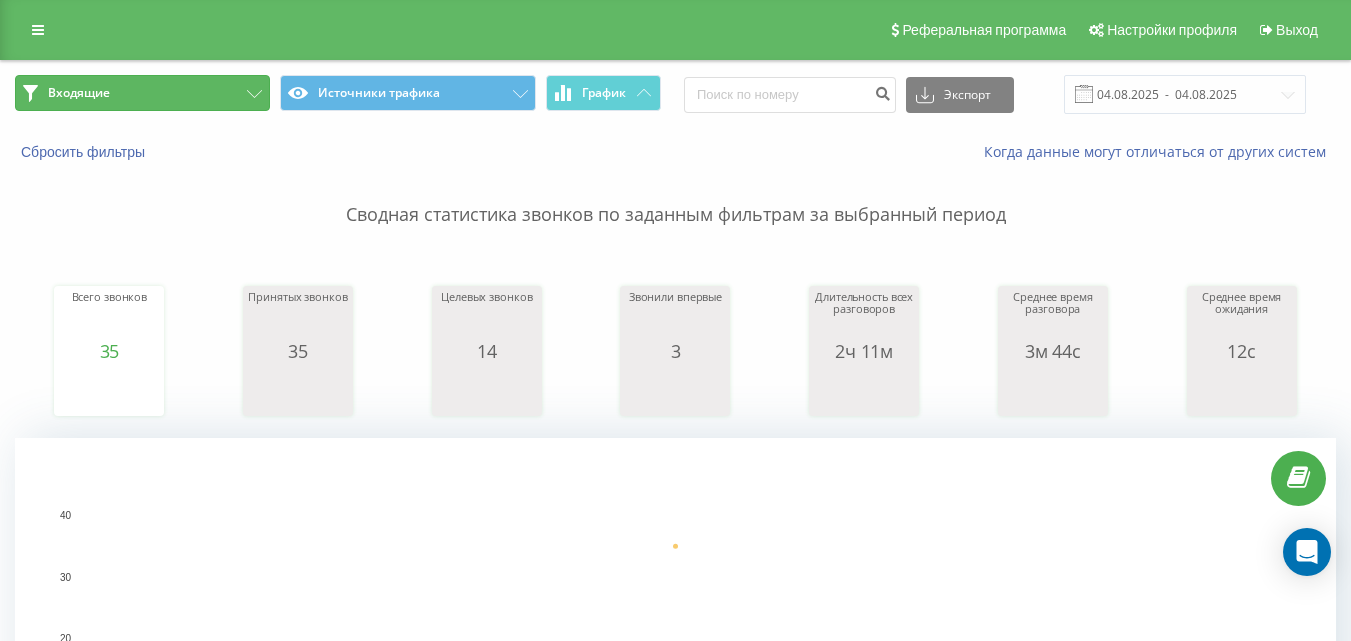 click on "Входящие" at bounding box center (142, 93) 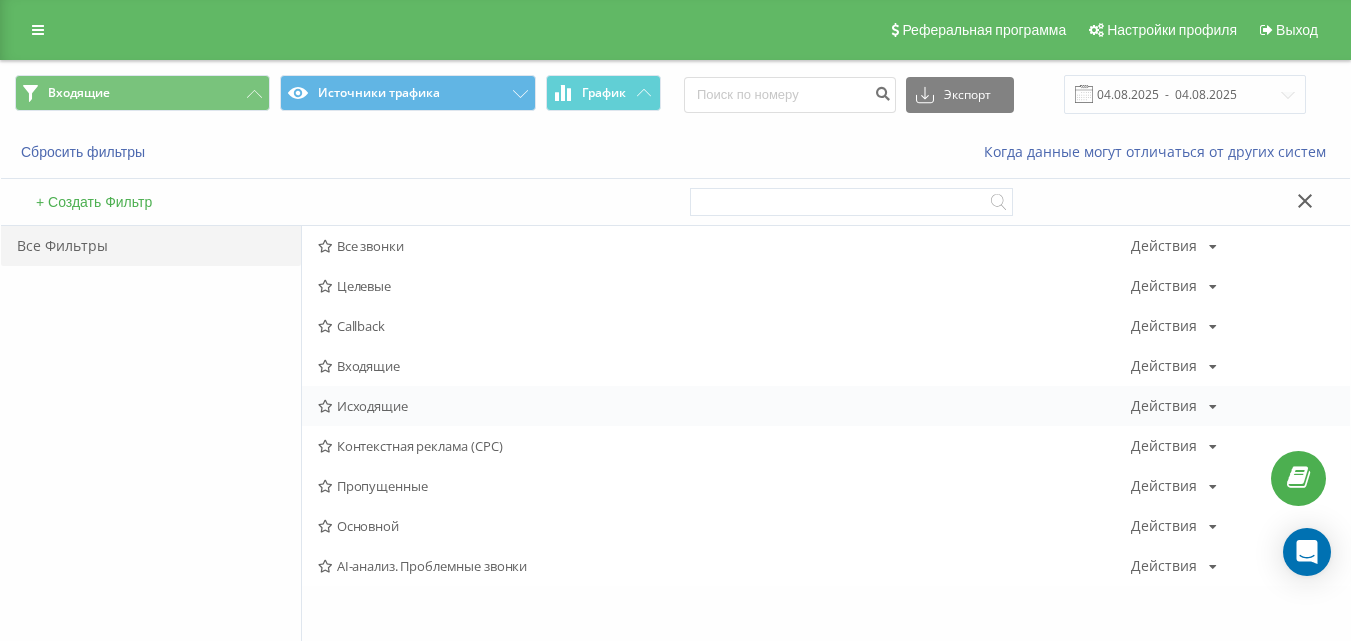 click on "Исходящие" at bounding box center (724, 406) 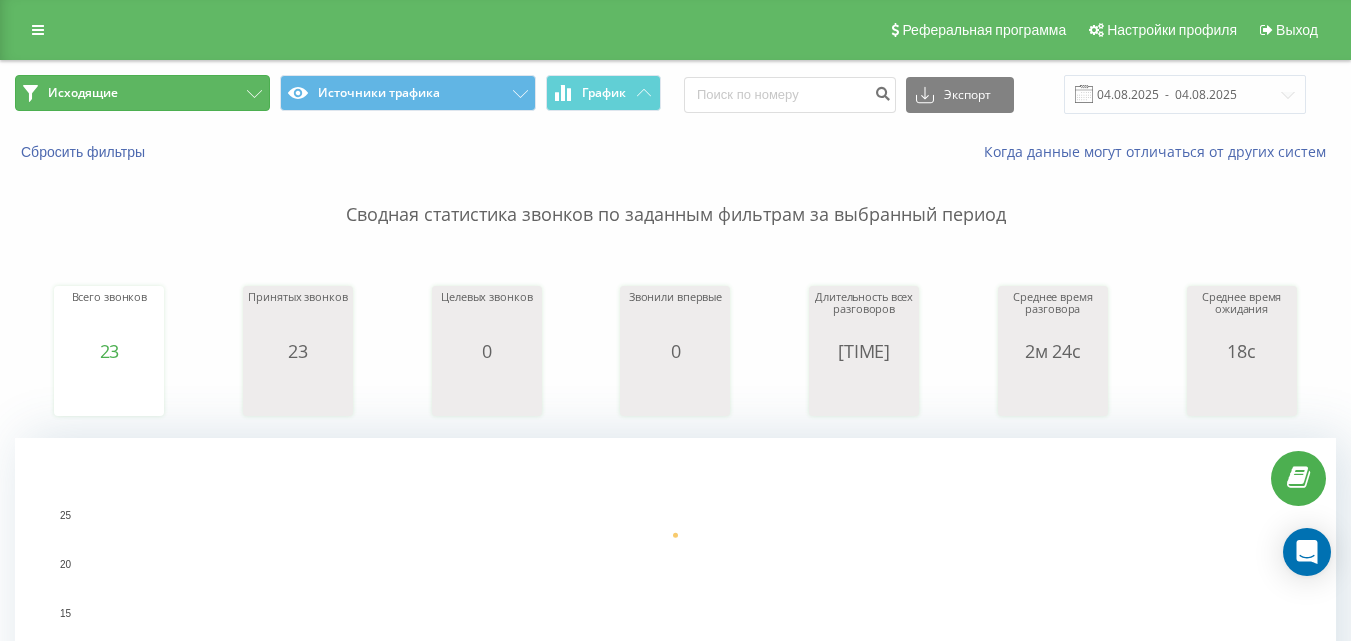click on "Исходящие" at bounding box center [142, 93] 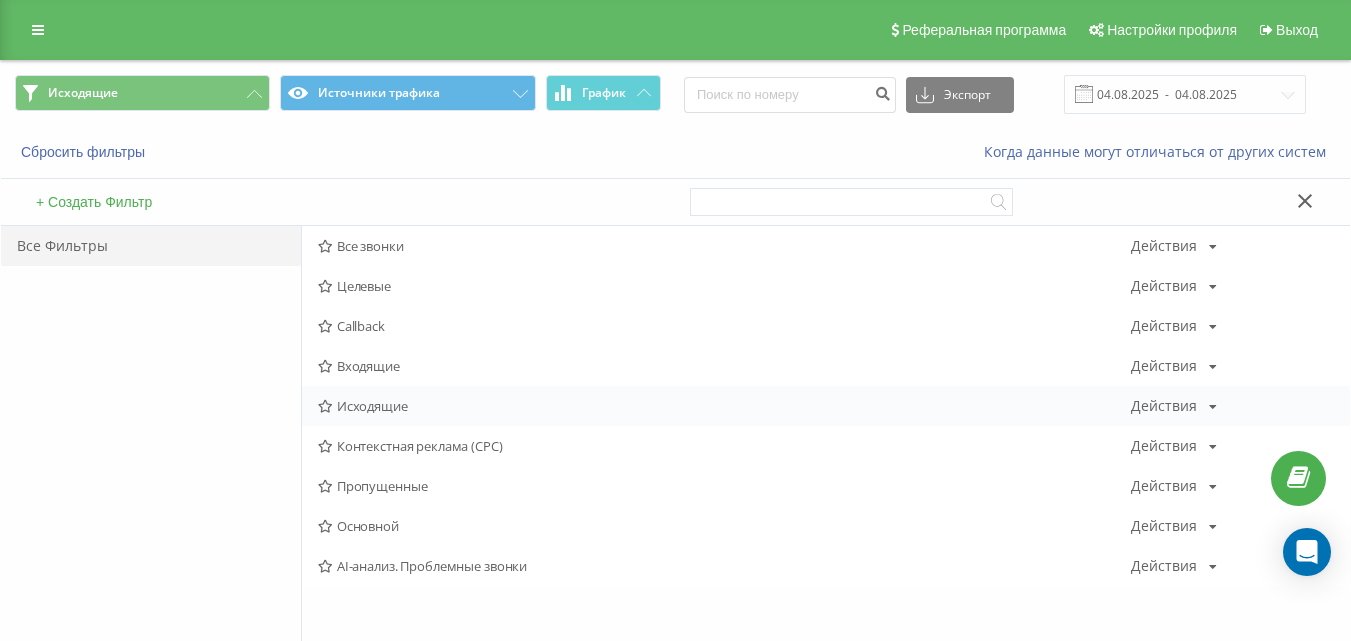 click on "Исходящие" at bounding box center [724, 406] 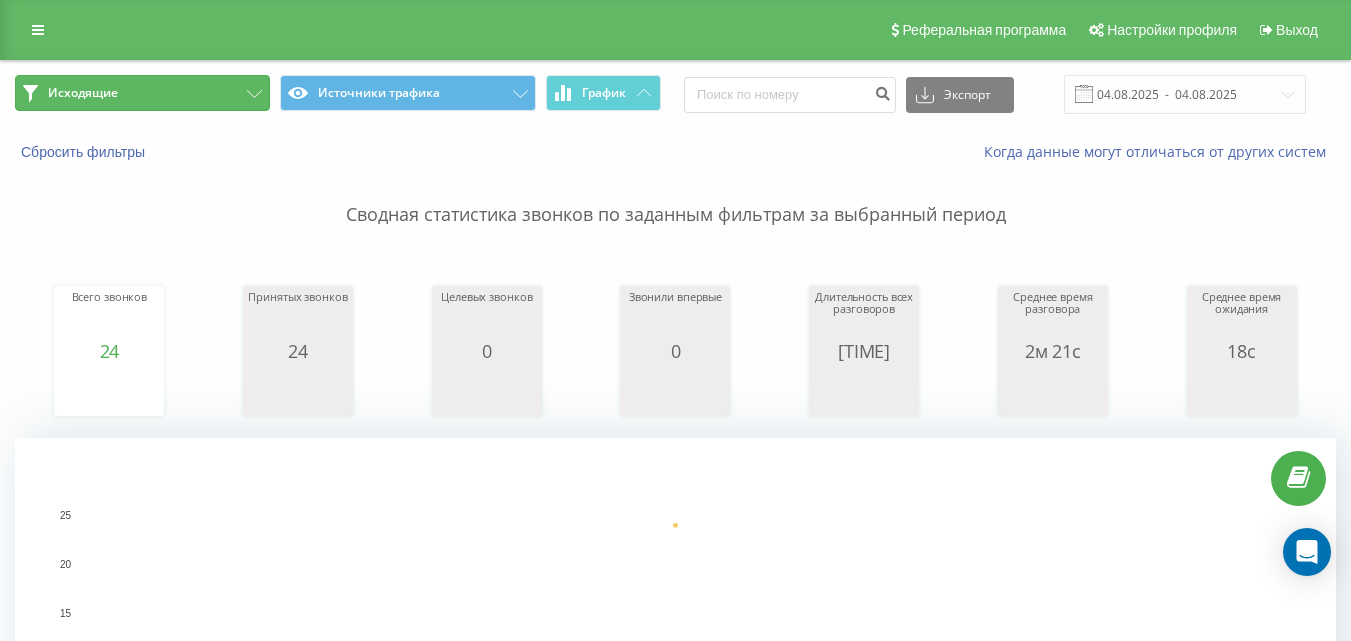 click on "Исходящие" at bounding box center [142, 93] 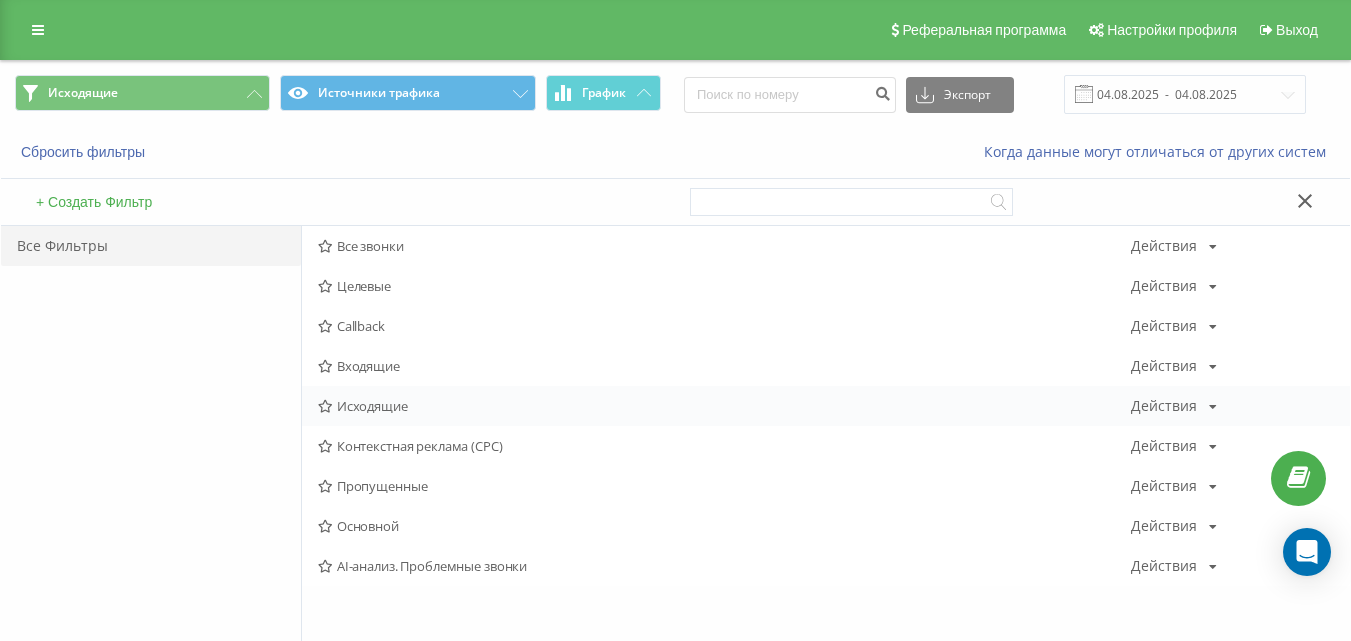 click on "Исходящие" at bounding box center (724, 406) 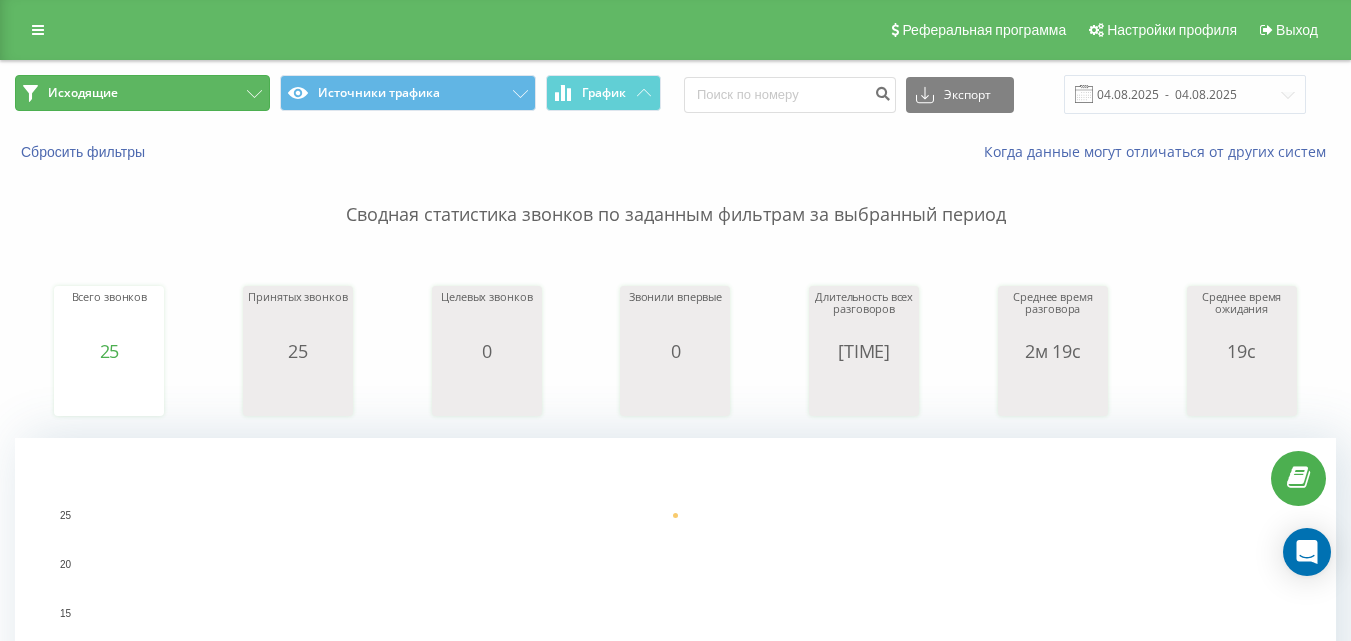 click on "Исходящие" at bounding box center (142, 93) 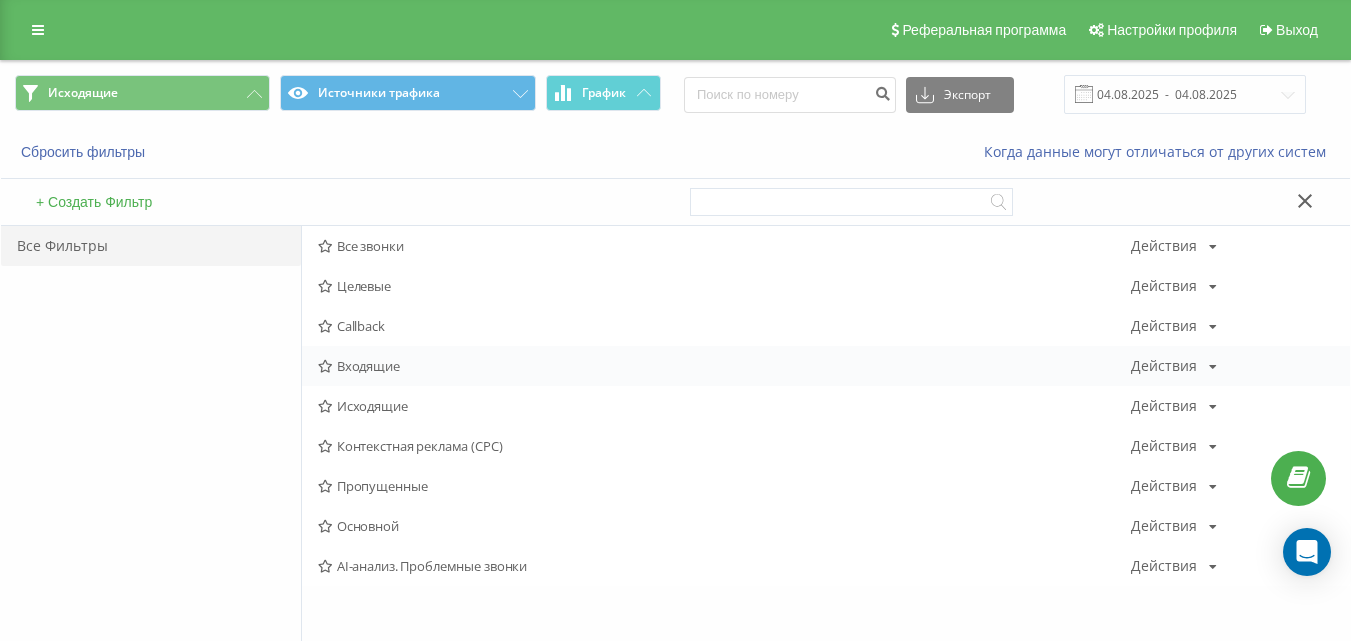 click on "Входящие" at bounding box center [724, 366] 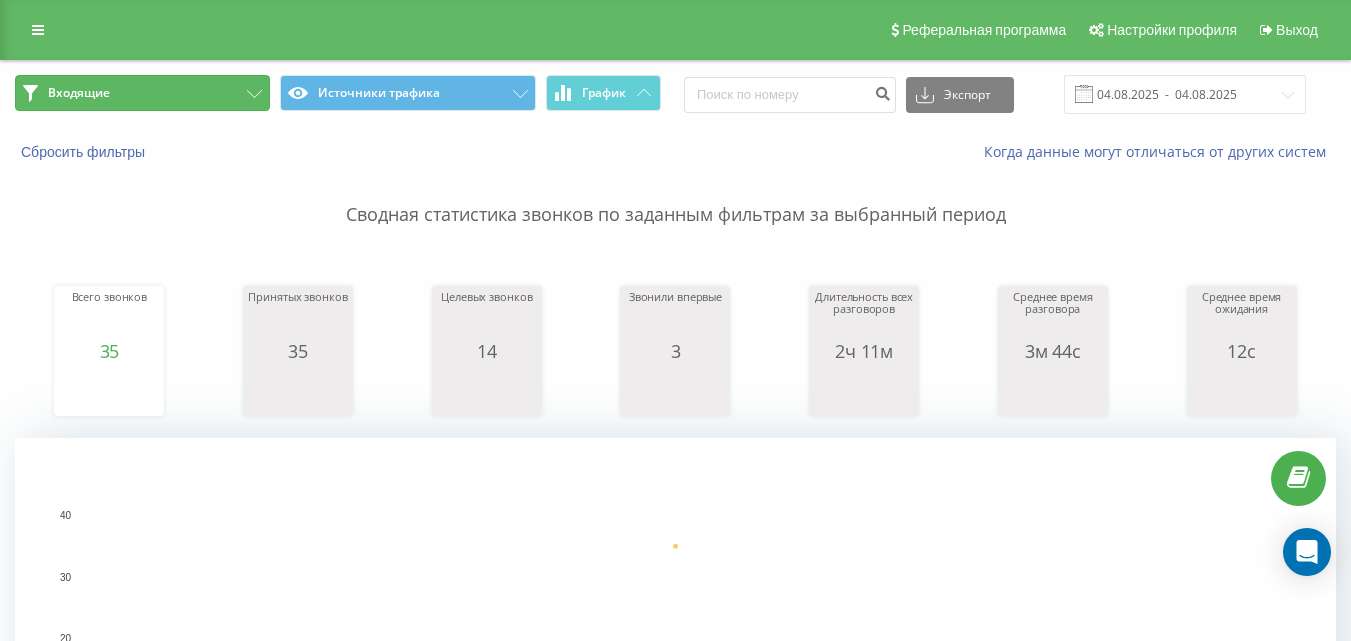 click on "Входящие" at bounding box center [142, 93] 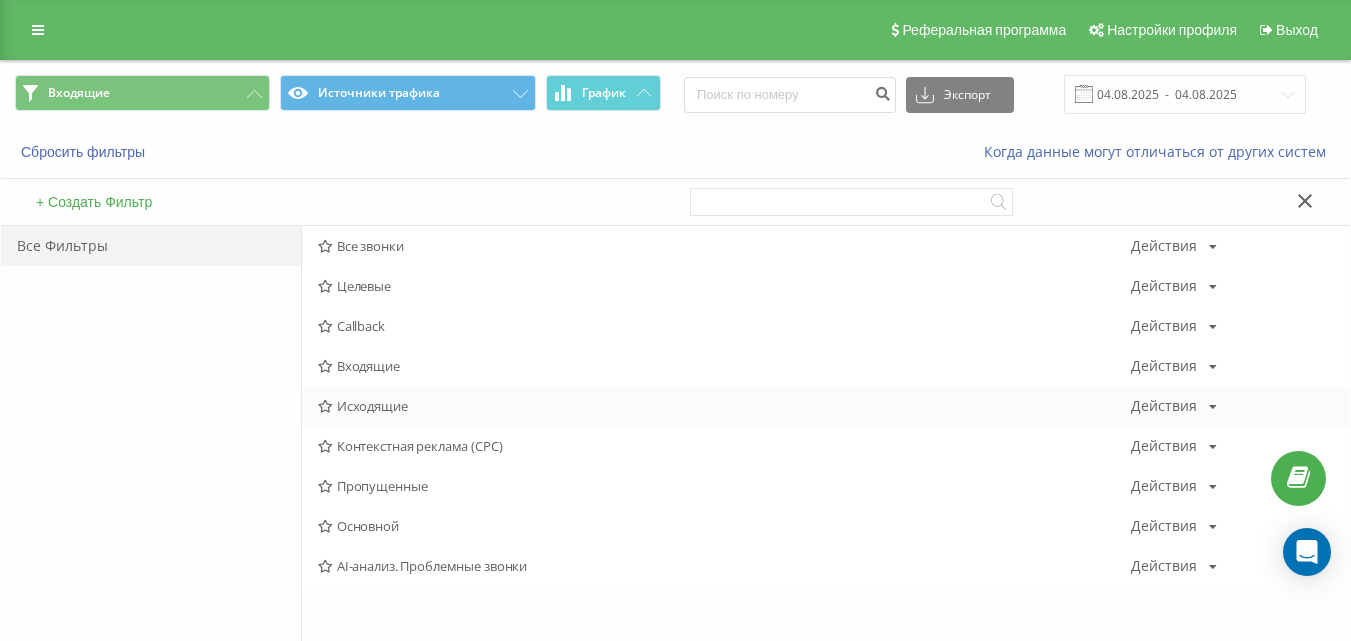 click on "Исходящие" at bounding box center [724, 406] 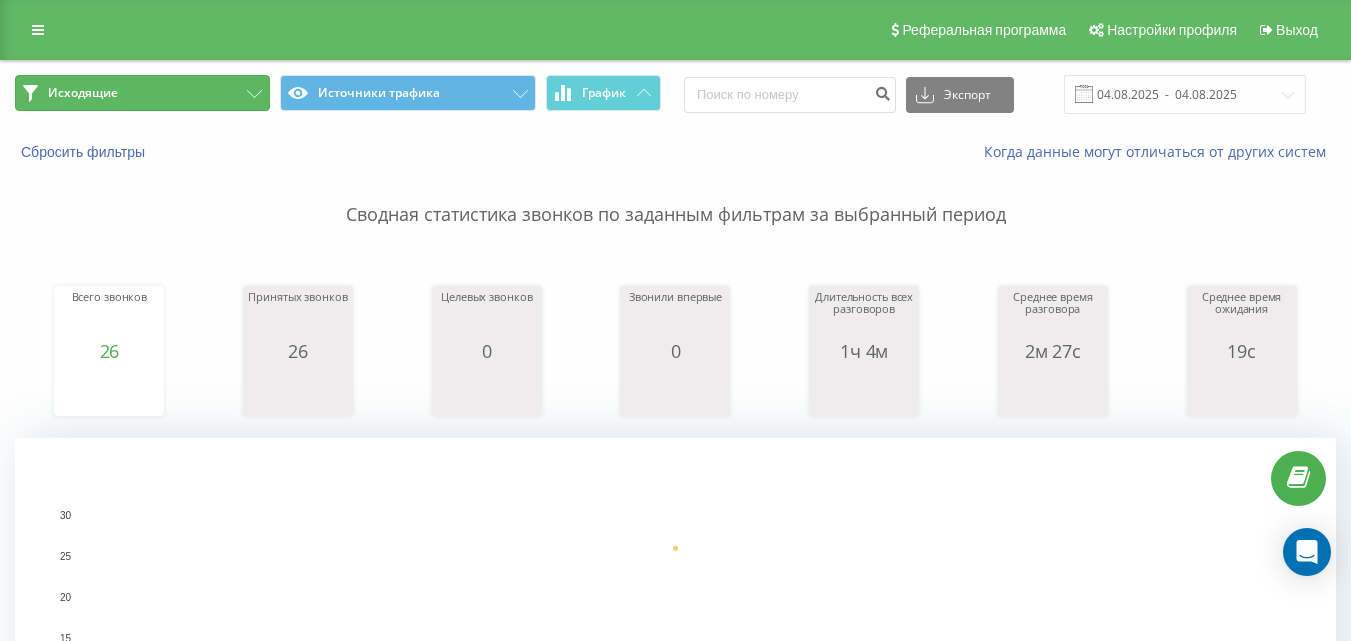 click on "Исходящие" at bounding box center [142, 93] 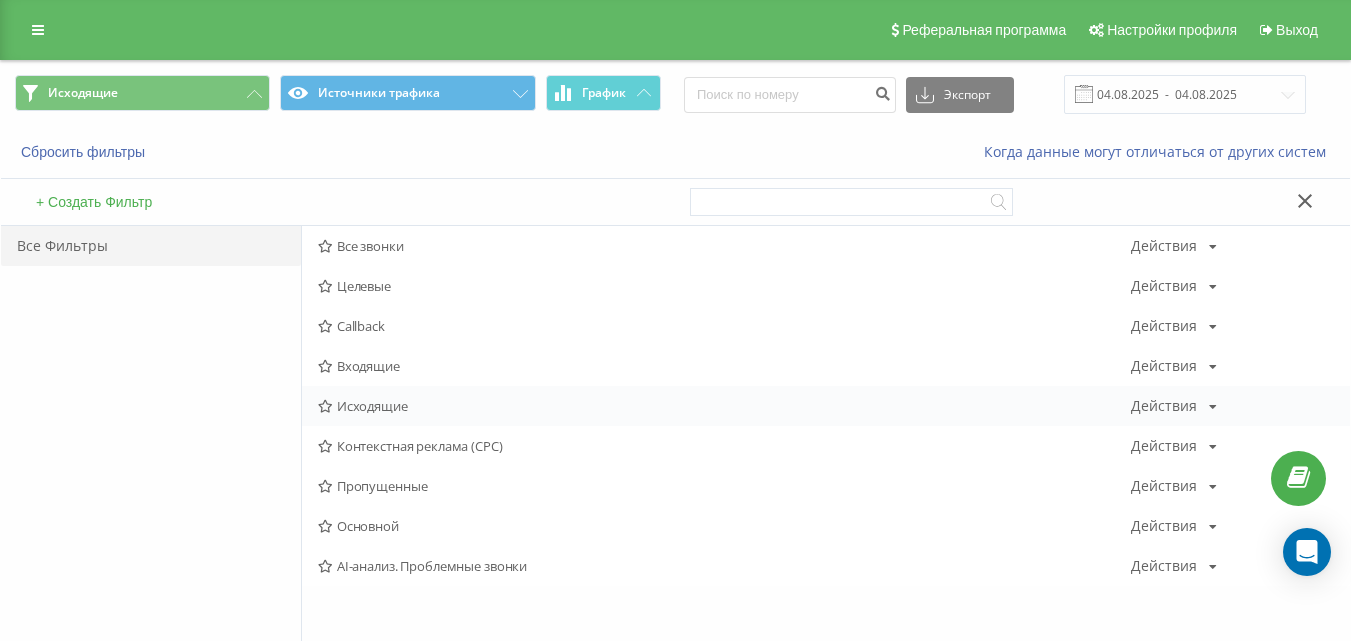 click on "Исходящие Действия Редактировать Копировать Удалить По умолчанию Поделиться" at bounding box center (826, 406) 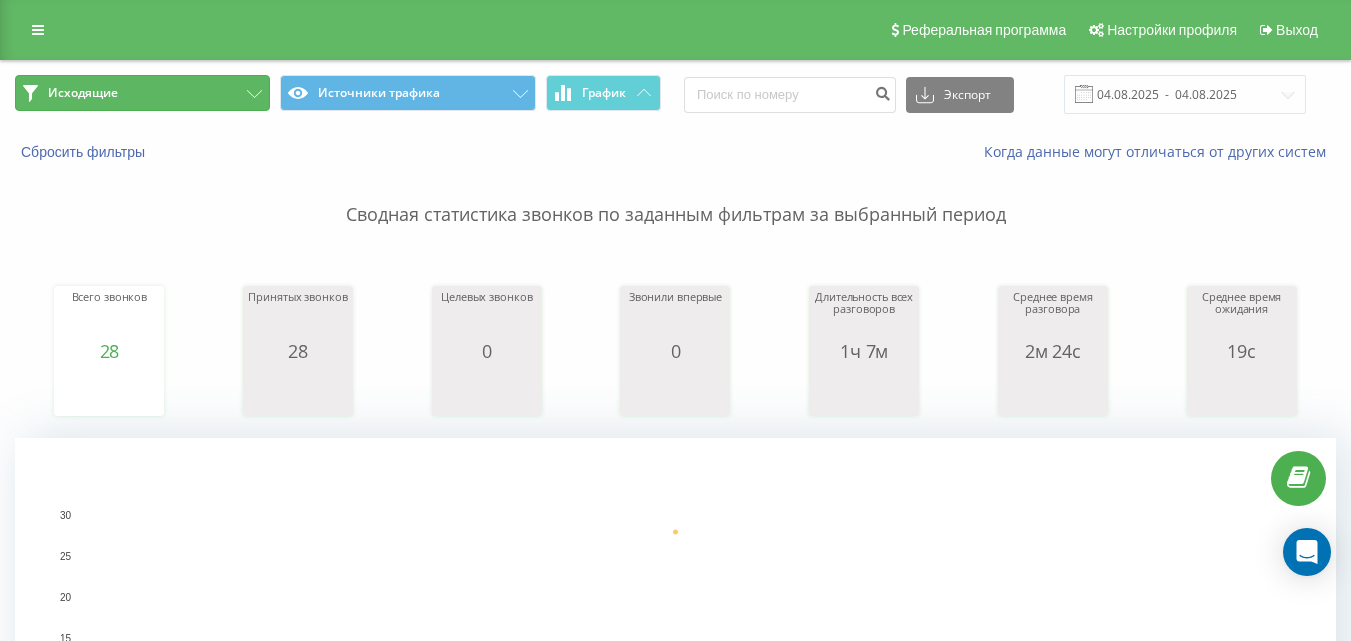 click on "Исходящие" at bounding box center (142, 93) 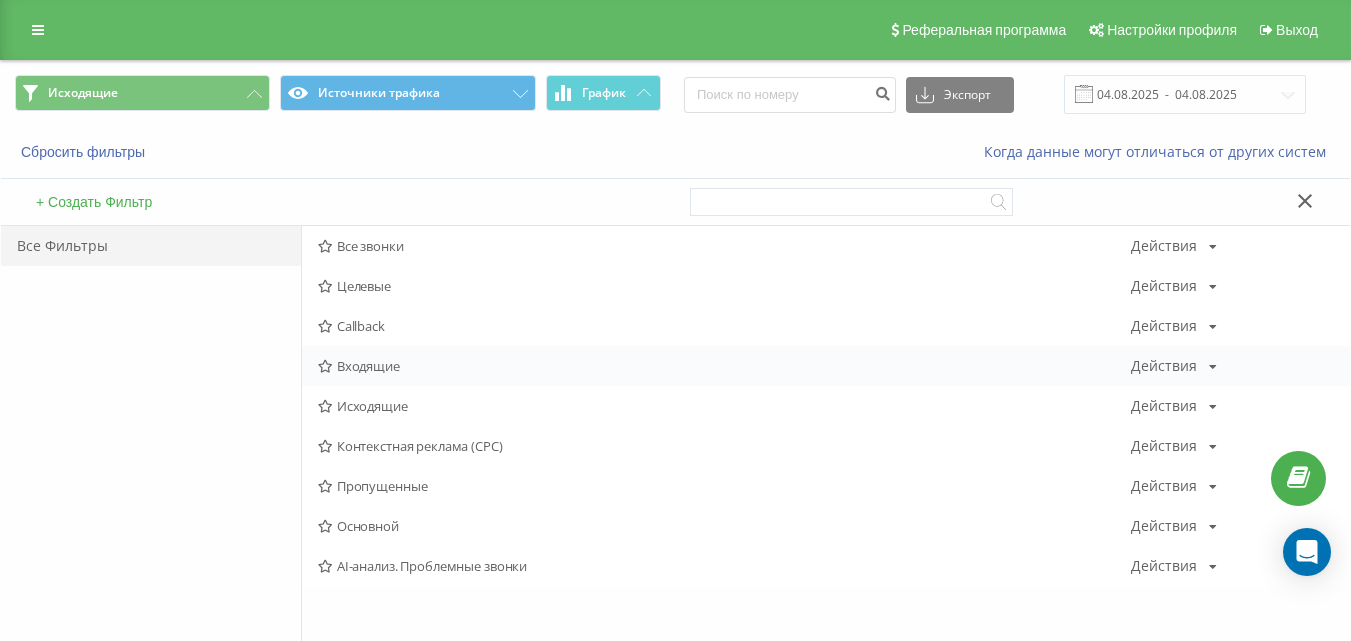 click on "Входящие" at bounding box center [724, 366] 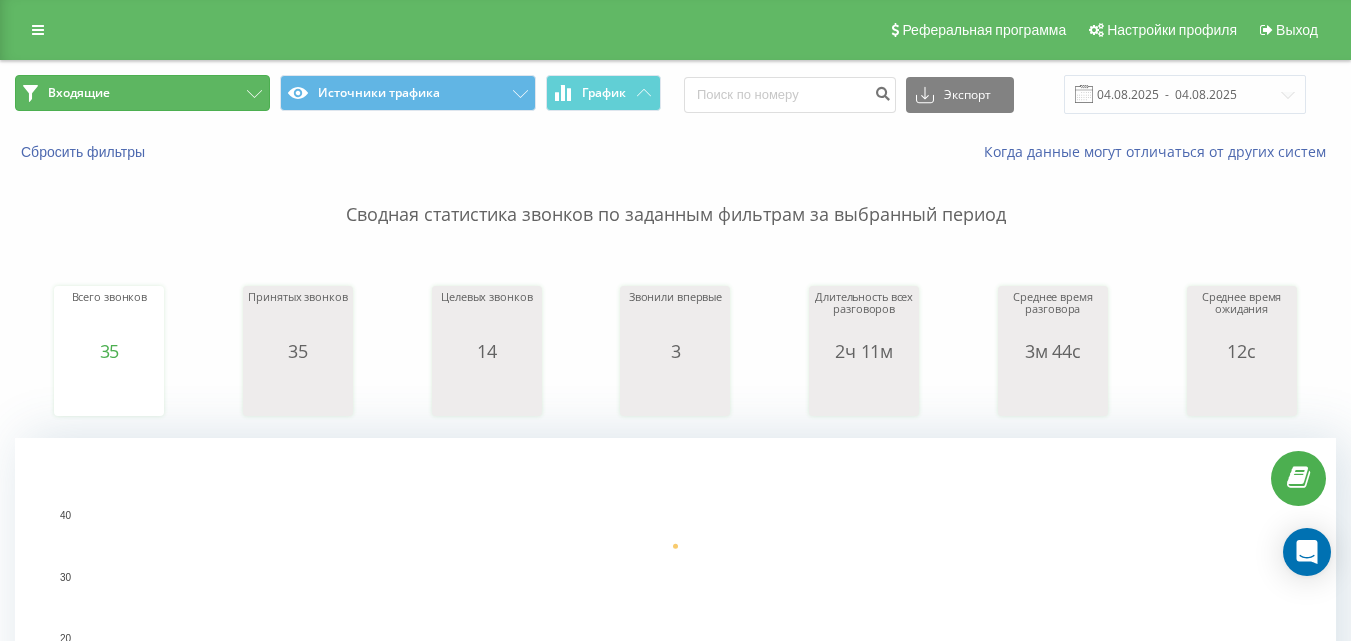 click 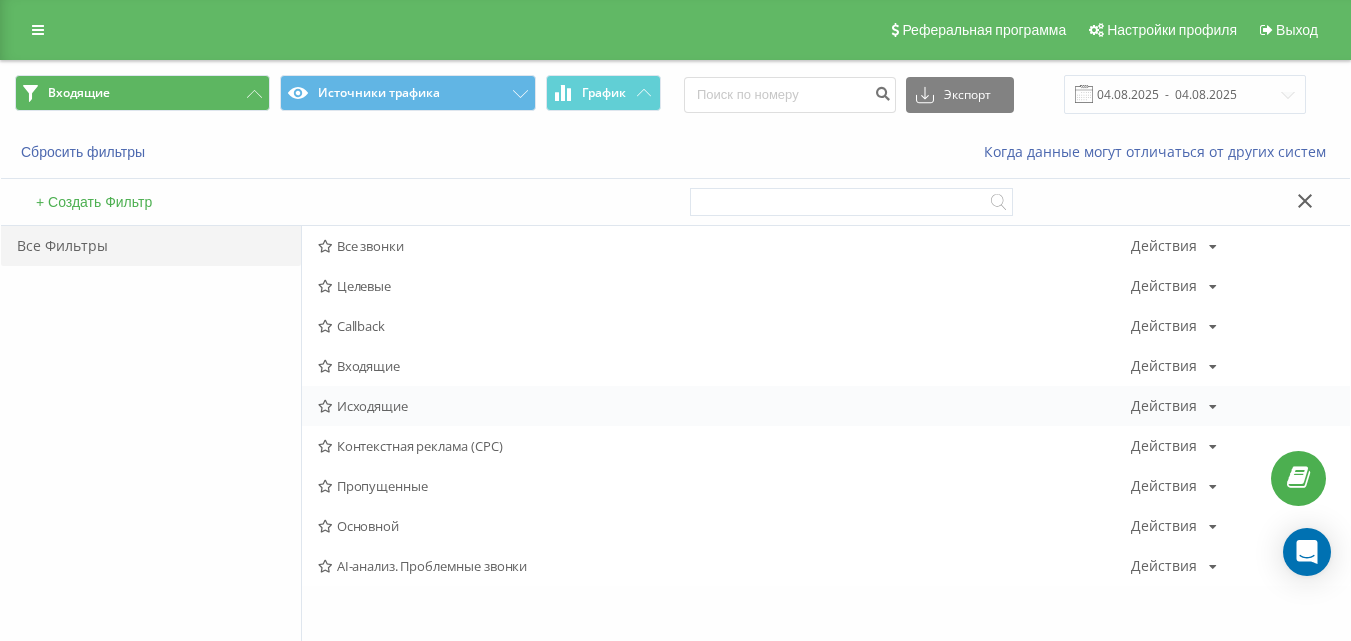click on "Исходящие" at bounding box center (724, 406) 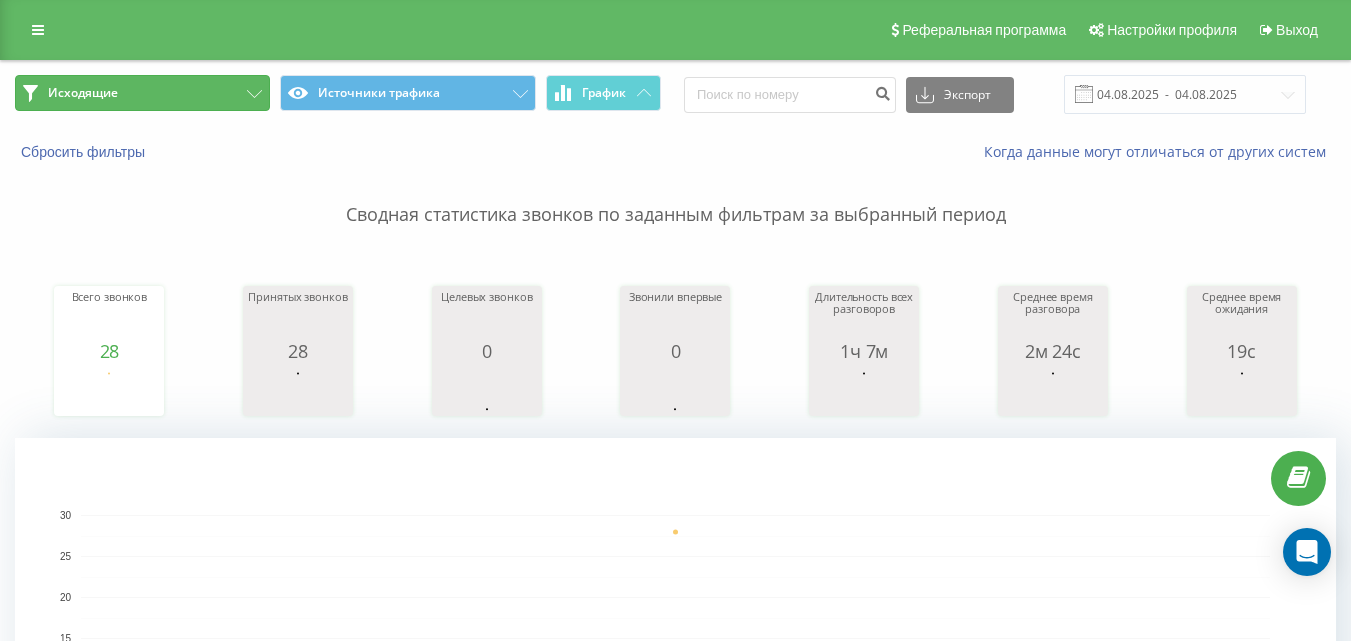 click on "Исходящие" at bounding box center (142, 93) 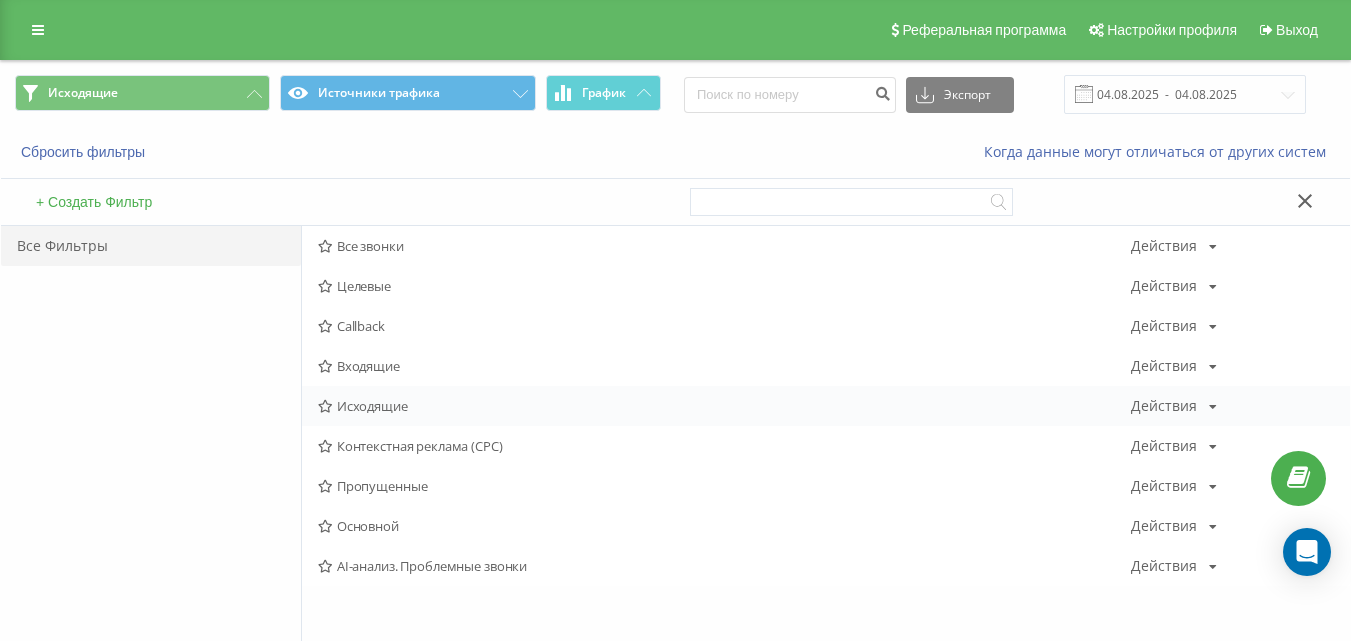 click on "Исходящие Действия Редактировать Копировать Удалить По умолчанию Поделиться" at bounding box center [826, 406] 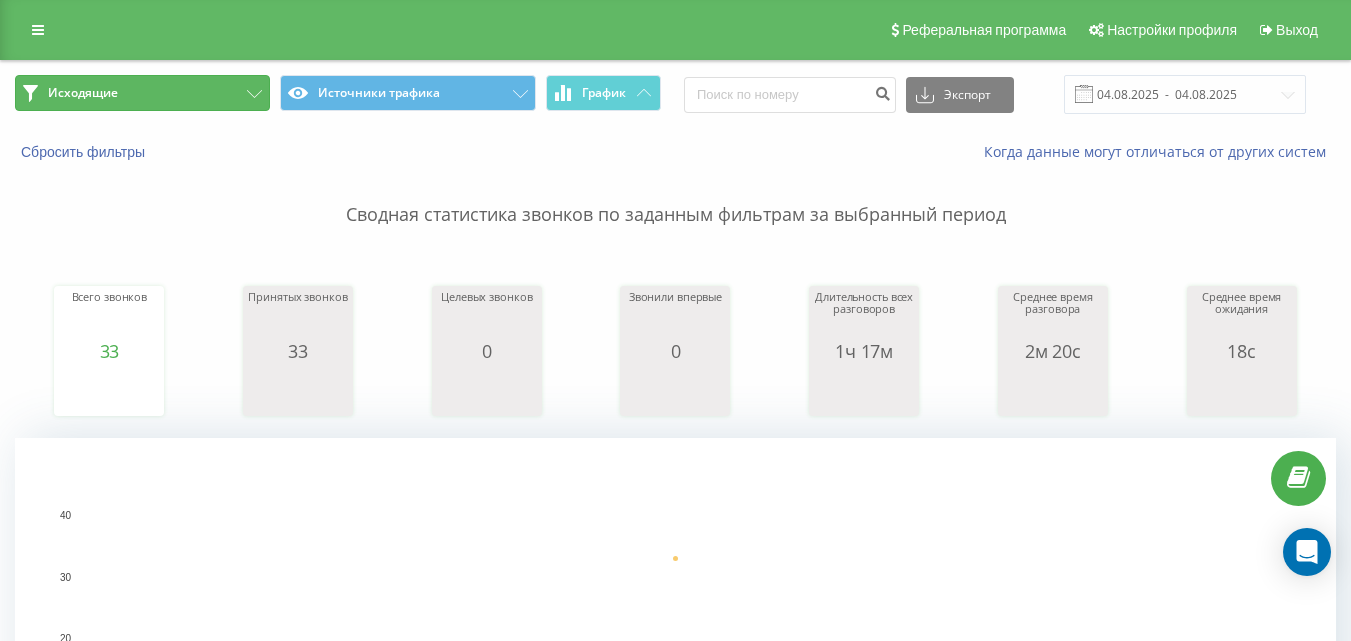 click on "Исходящие" at bounding box center (142, 93) 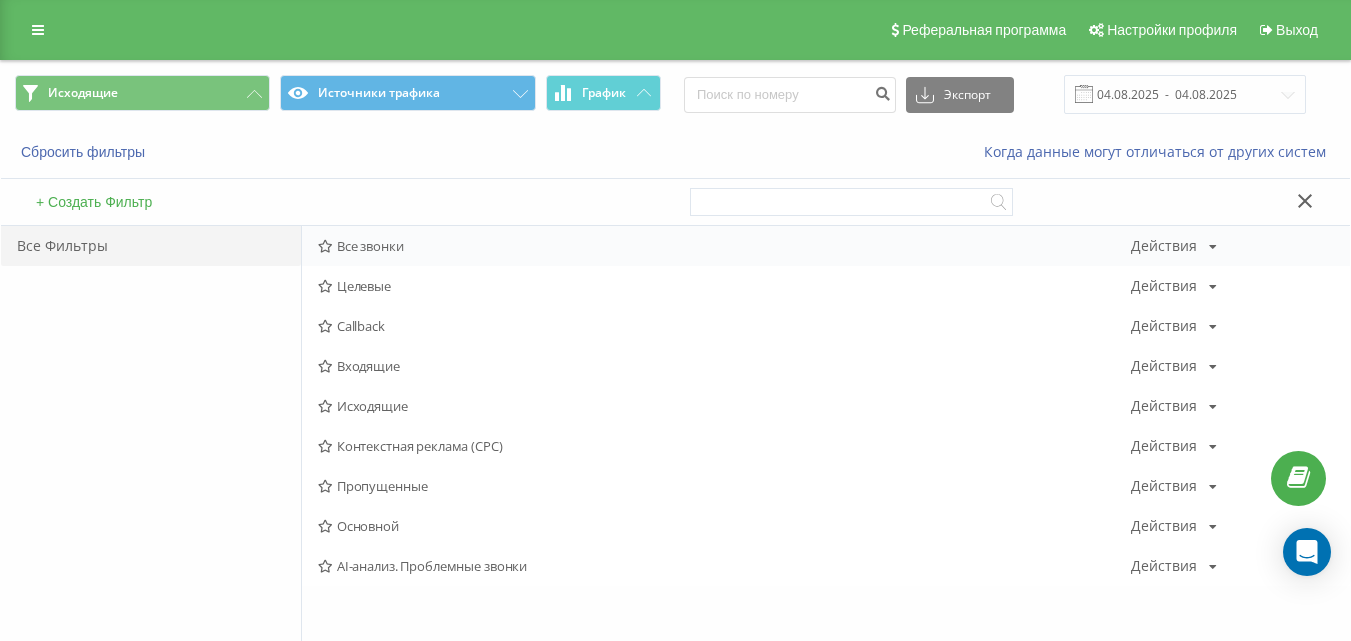 click on "Все звонки" at bounding box center [724, 246] 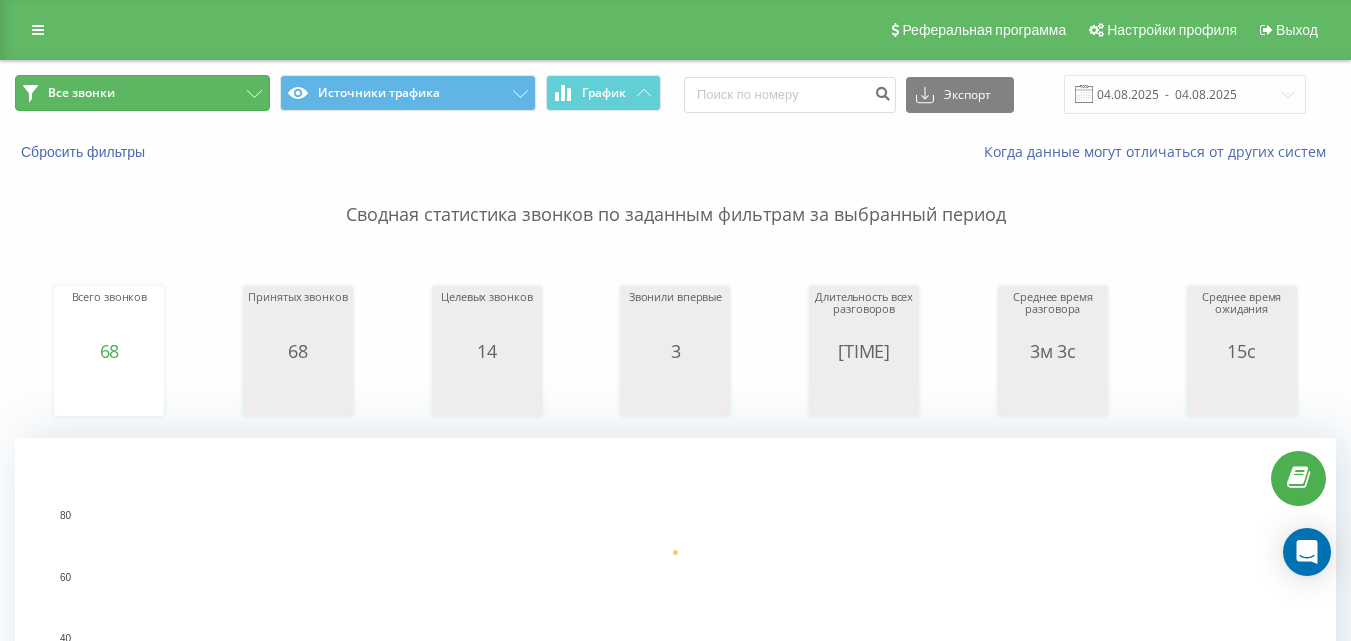 click on "Все звонки" at bounding box center [142, 93] 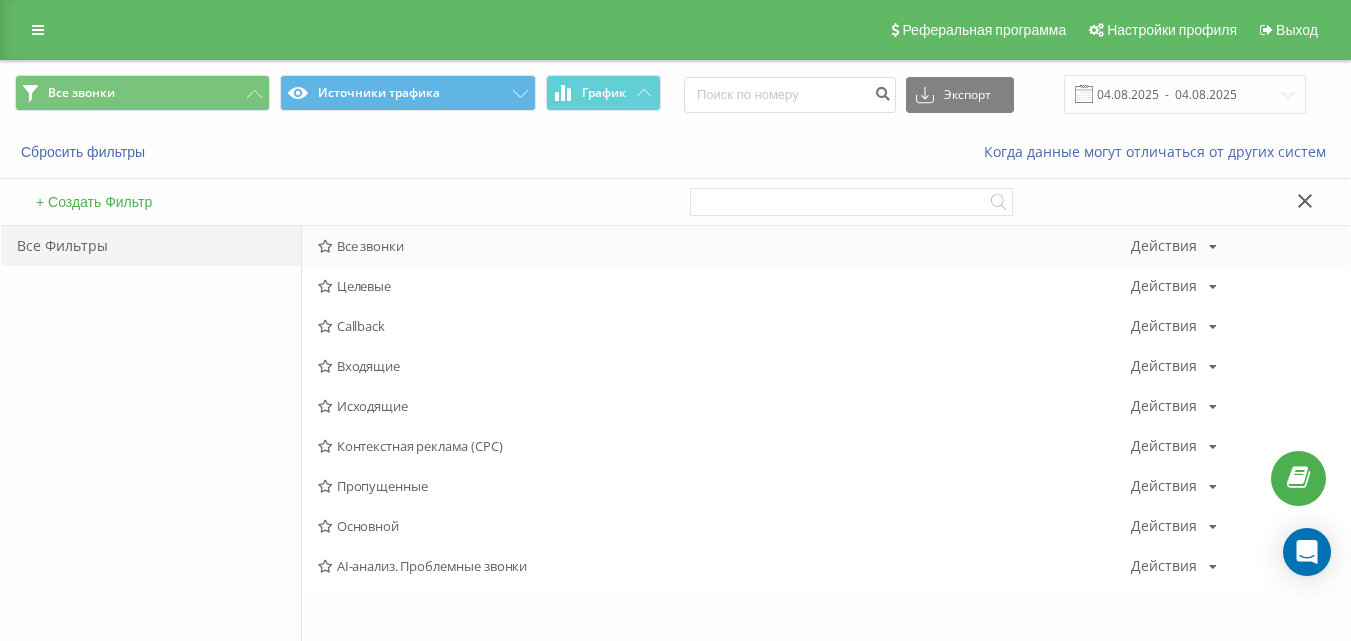 click on "Все звонки Действия Редактировать Копировать Удалить По умолчанию Поделиться" at bounding box center [826, 246] 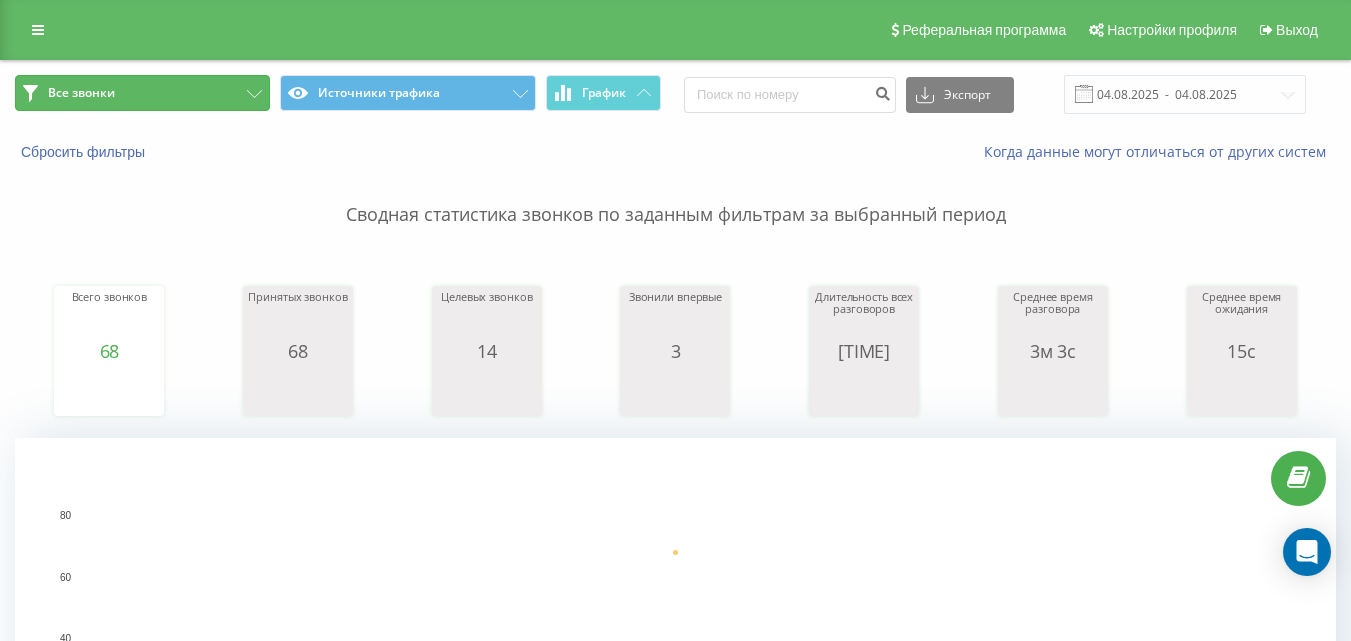 click on "Все звонки" at bounding box center [142, 93] 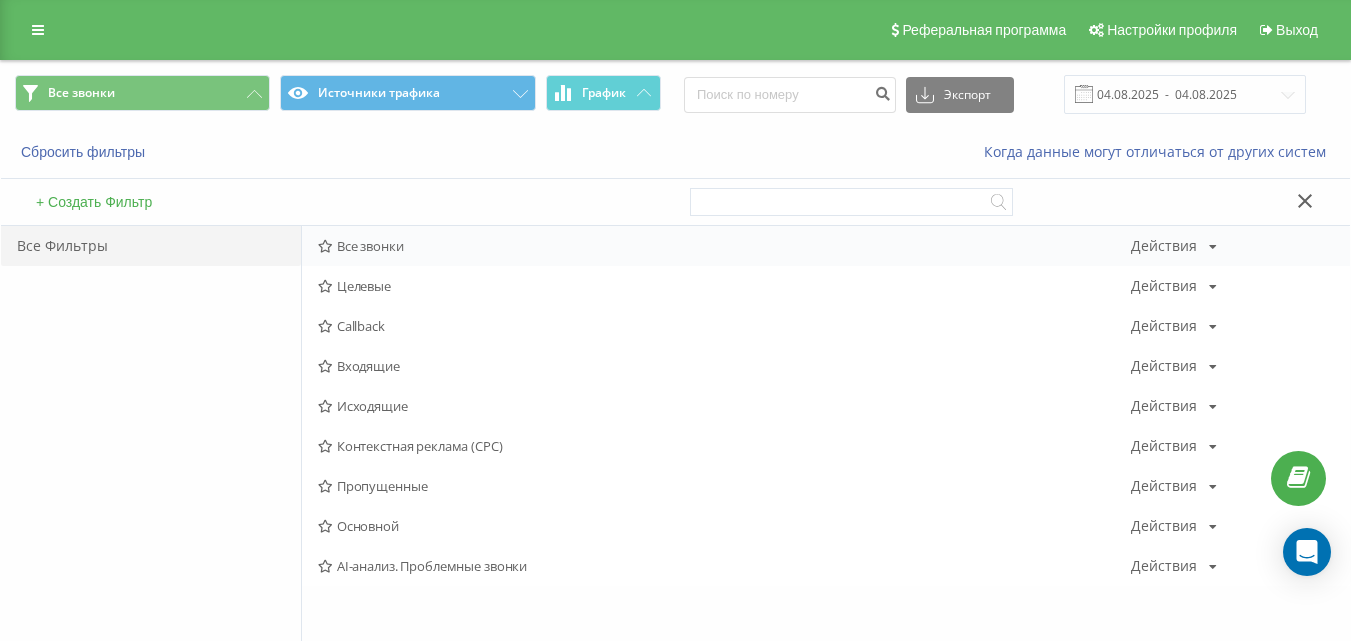 click on "Все звонки" at bounding box center (724, 246) 